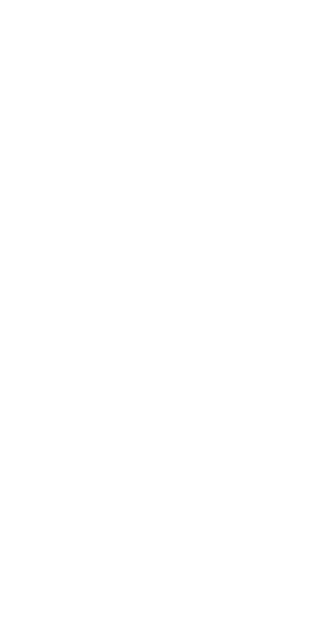 scroll, scrollTop: 0, scrollLeft: 0, axis: both 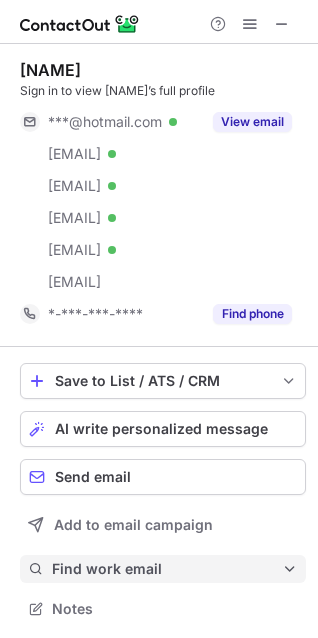 click on "Find work email" at bounding box center (167, 569) 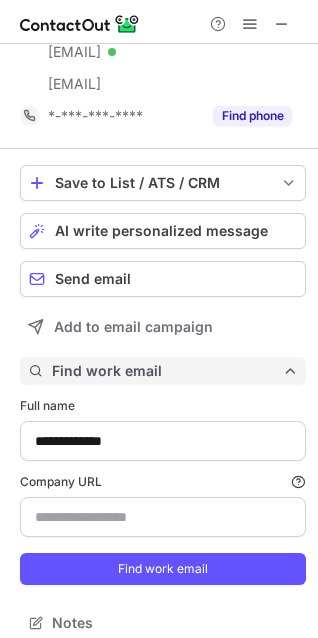 scroll, scrollTop: 213, scrollLeft: 0, axis: vertical 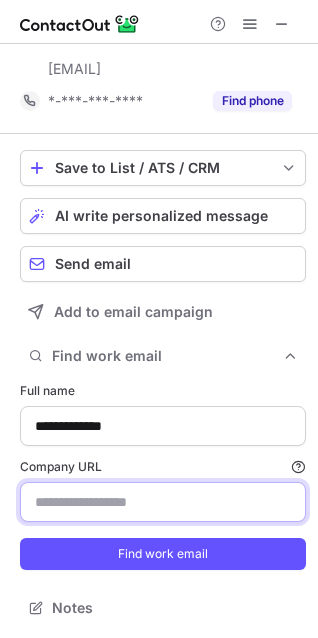 click on "Company URL Finding work email will consume 1 credit if a match is found." at bounding box center [163, 502] 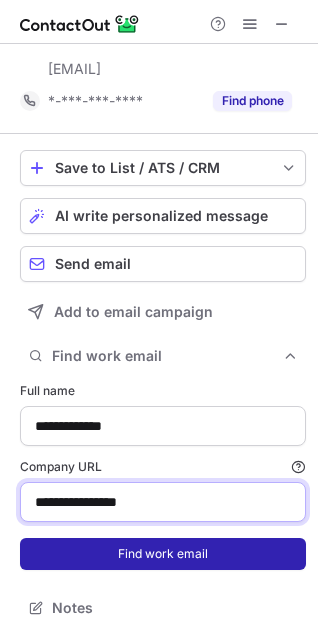type on "**********" 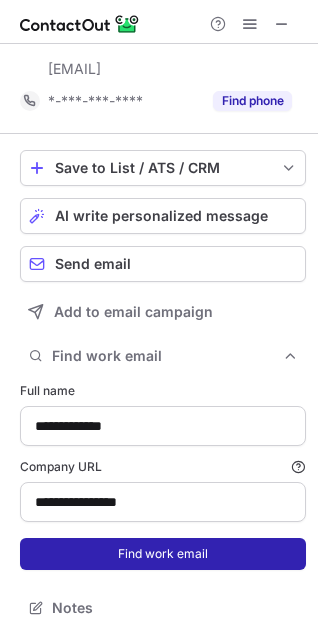 click on "Find work email" at bounding box center [163, 554] 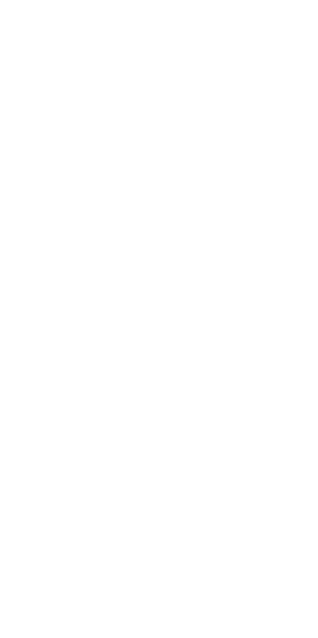 scroll, scrollTop: 0, scrollLeft: 0, axis: both 